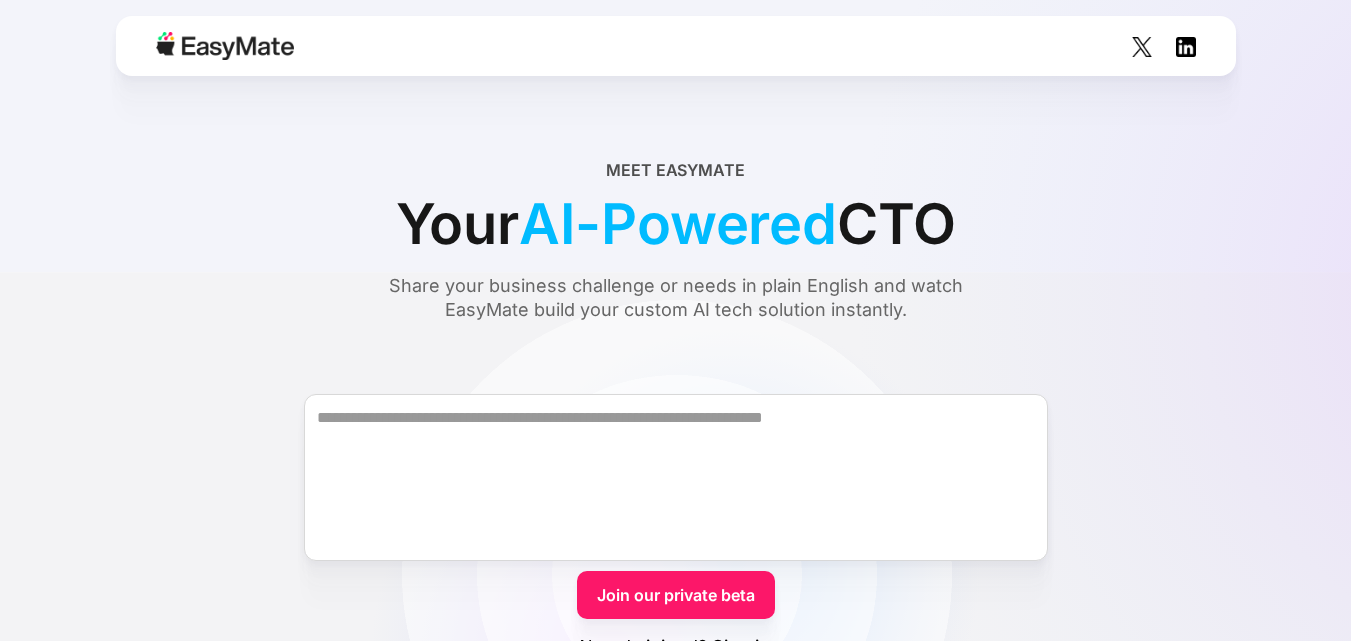 scroll, scrollTop: 0, scrollLeft: 0, axis: both 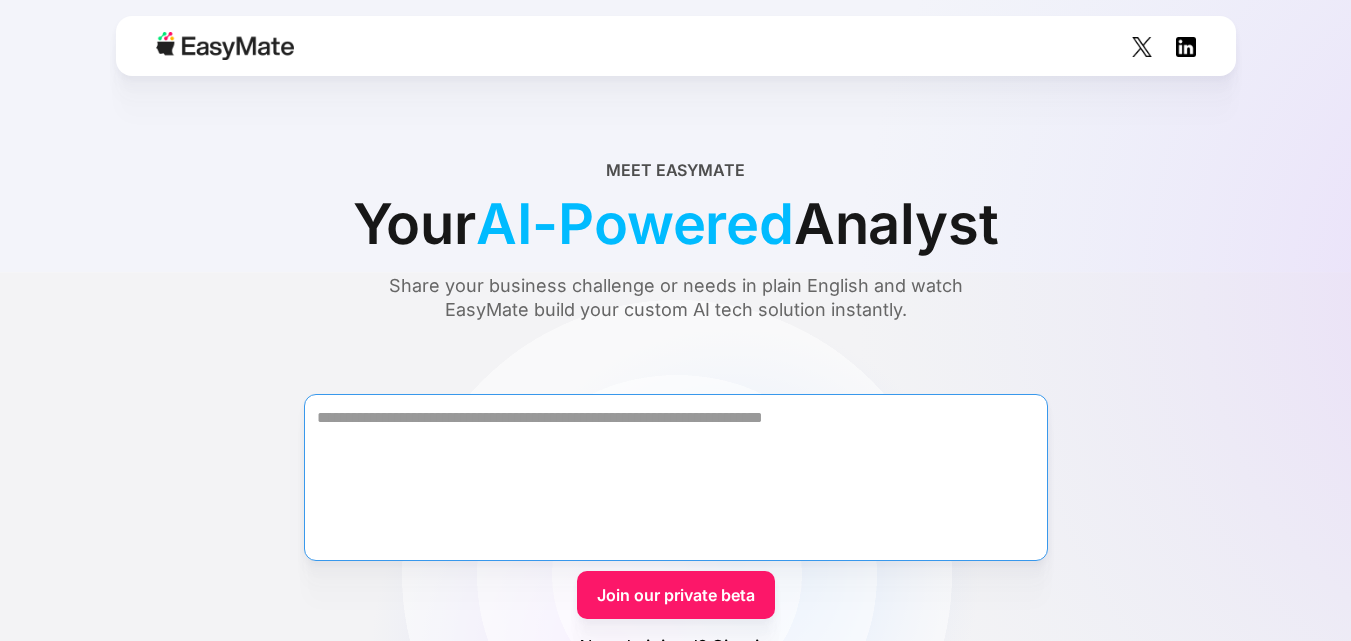 click at bounding box center [676, 477] 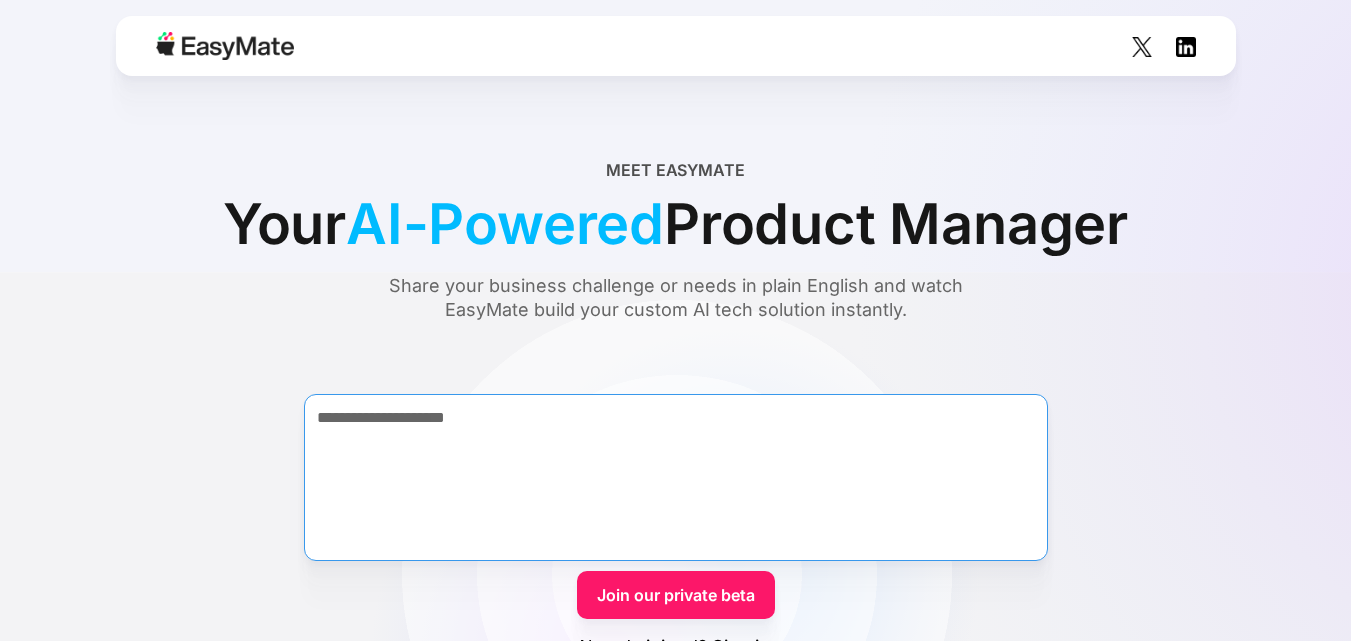 type on "**********" 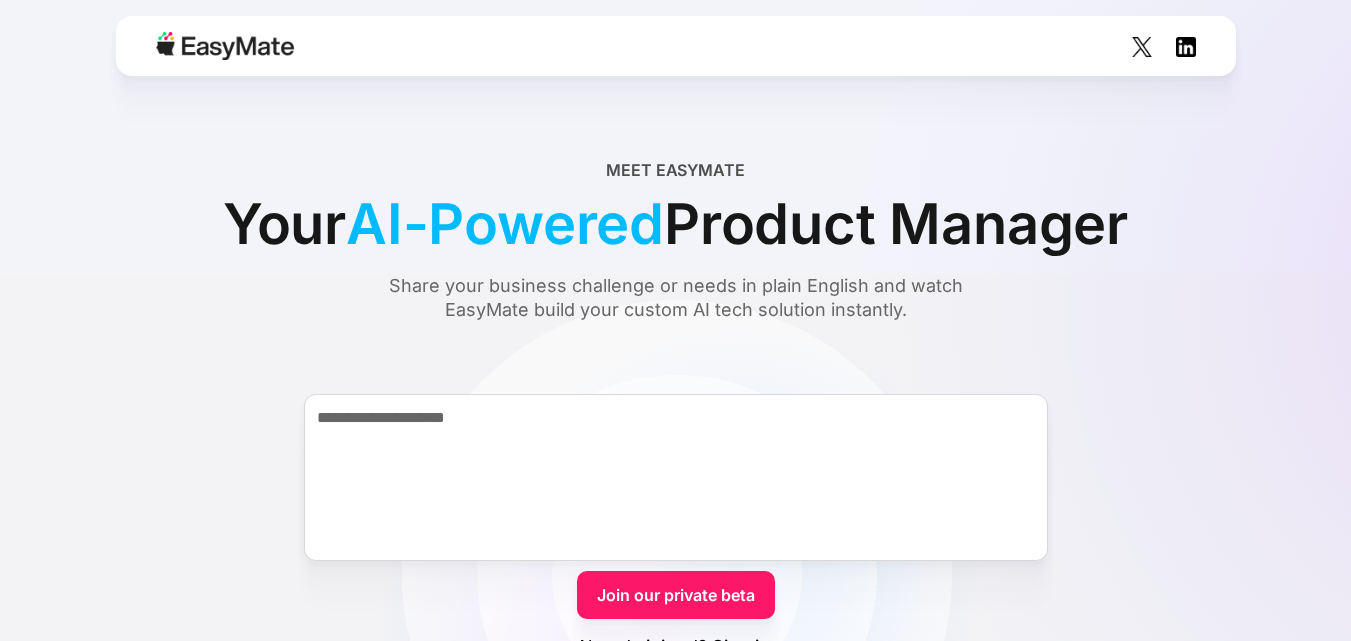 click on "Join our private beta" at bounding box center (676, 595) 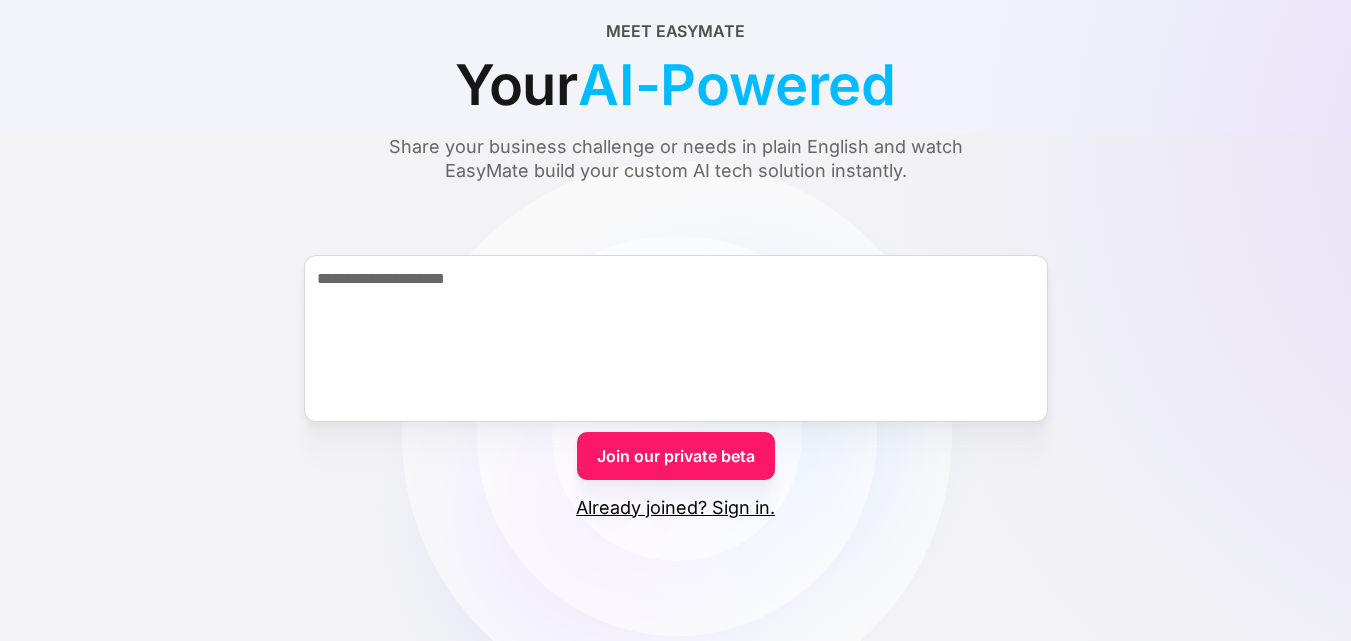 scroll, scrollTop: 416, scrollLeft: 0, axis: vertical 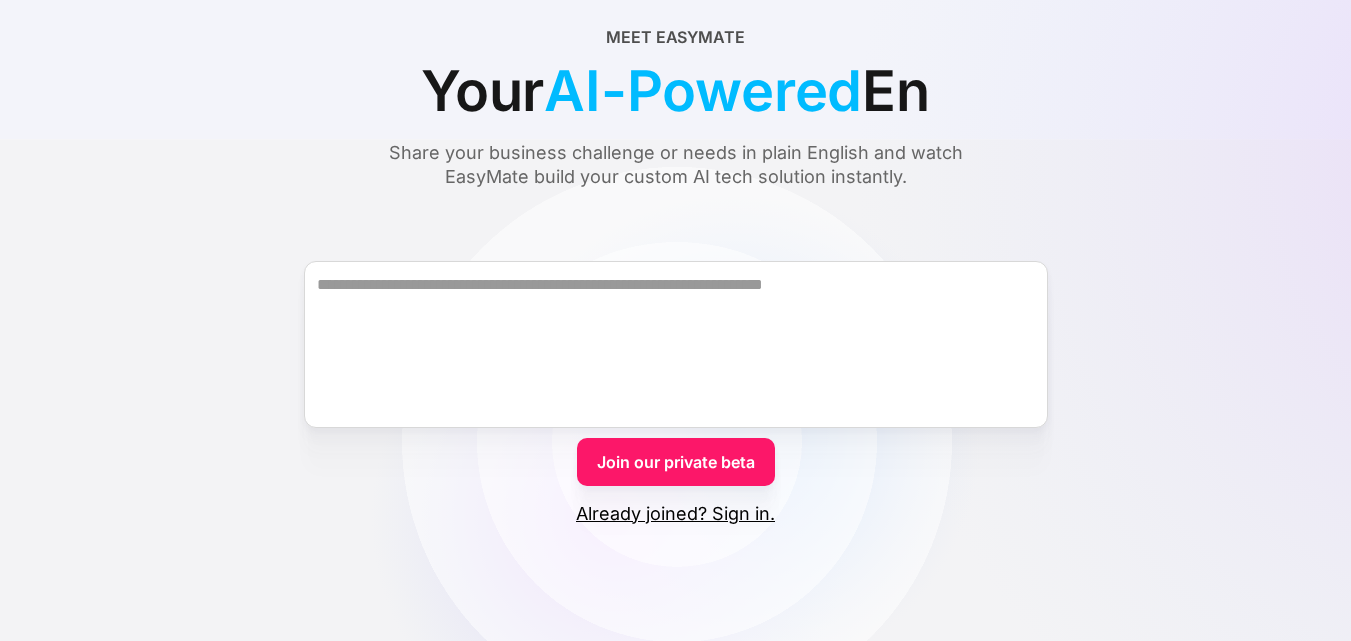 click on "Join our private beta" at bounding box center (676, 462) 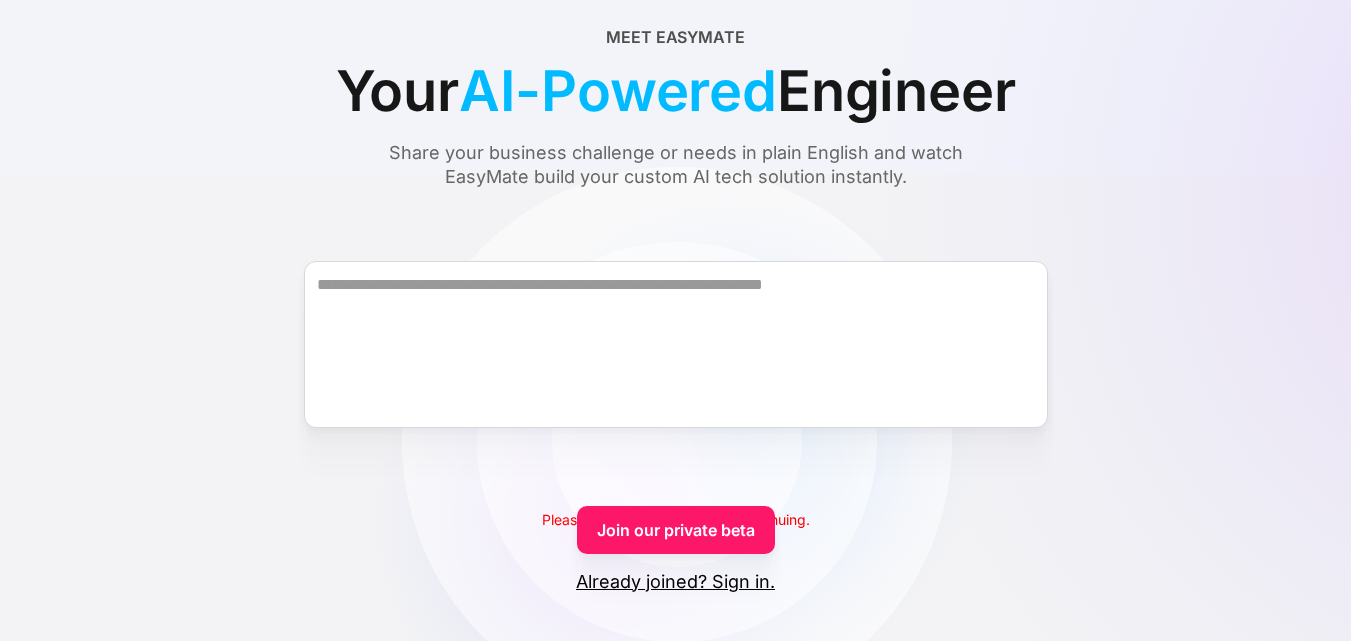 click on "Join our private beta" at bounding box center [676, 530] 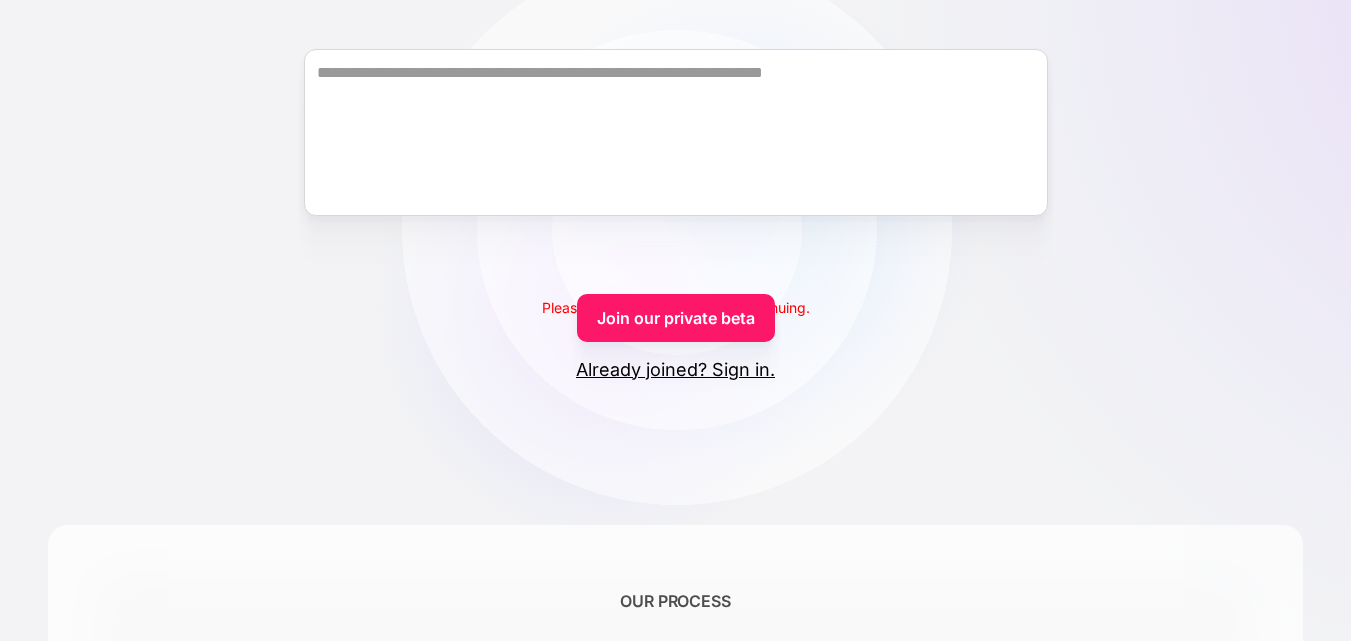 scroll, scrollTop: 350, scrollLeft: 0, axis: vertical 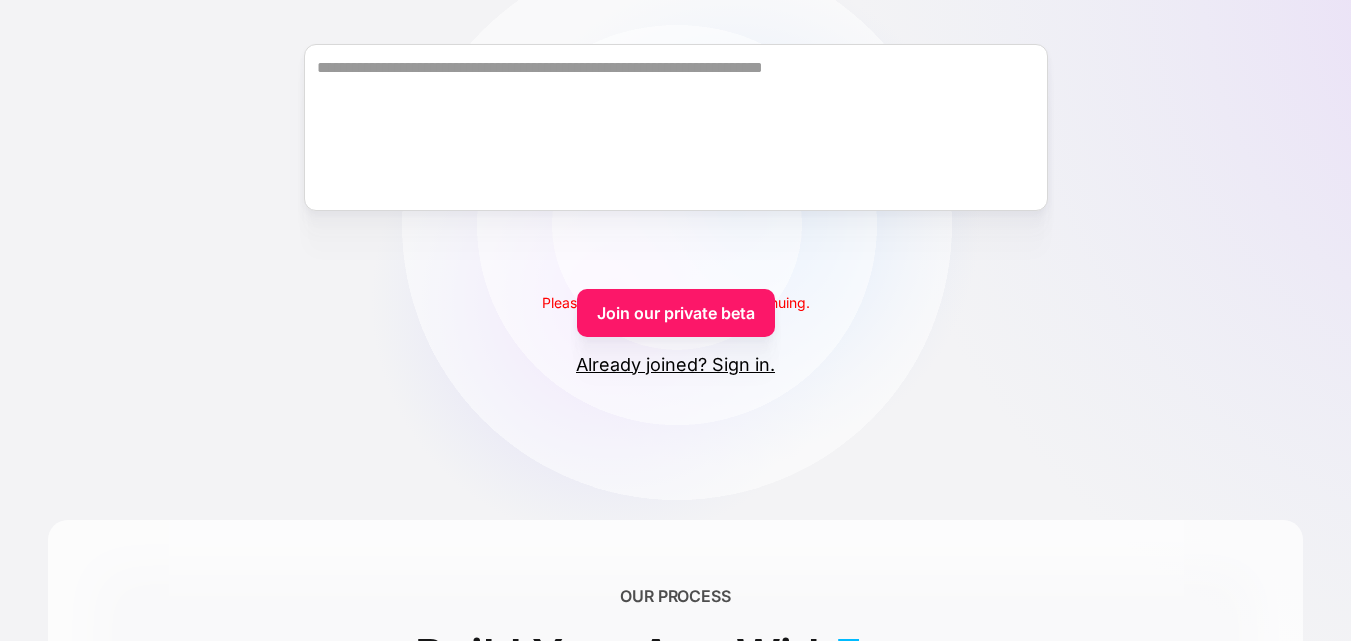 click on "Already joined? Sign in." at bounding box center (675, 365) 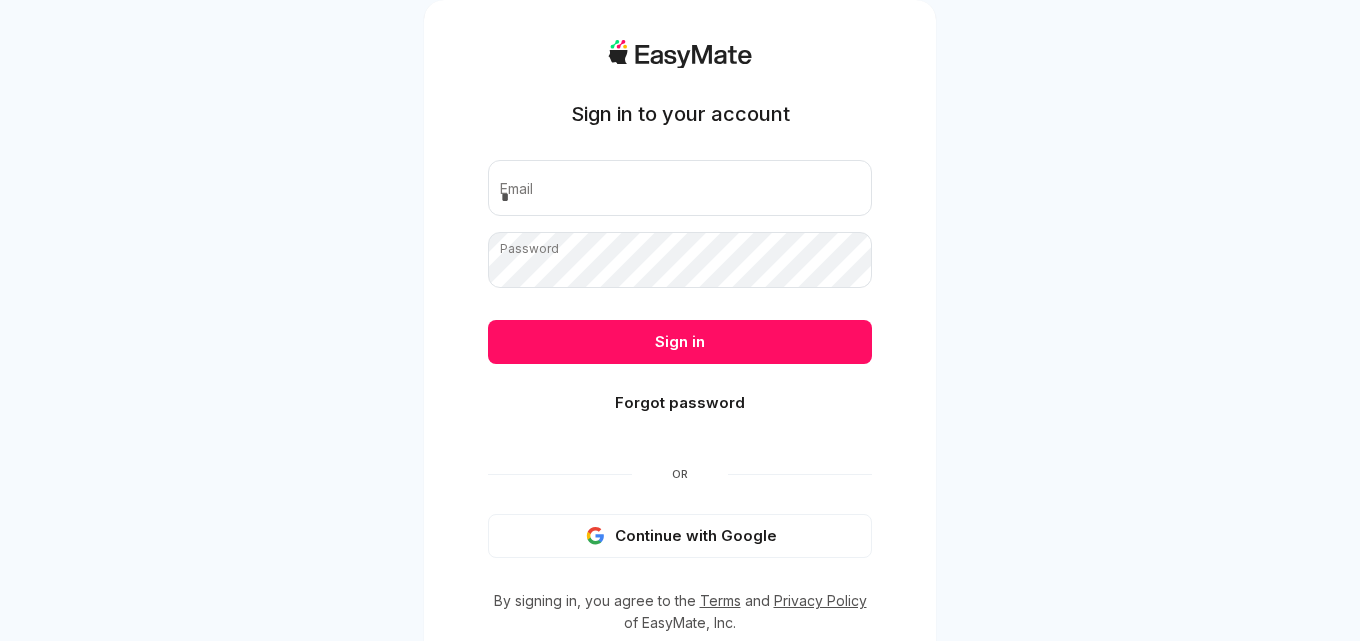 scroll, scrollTop: 0, scrollLeft: 0, axis: both 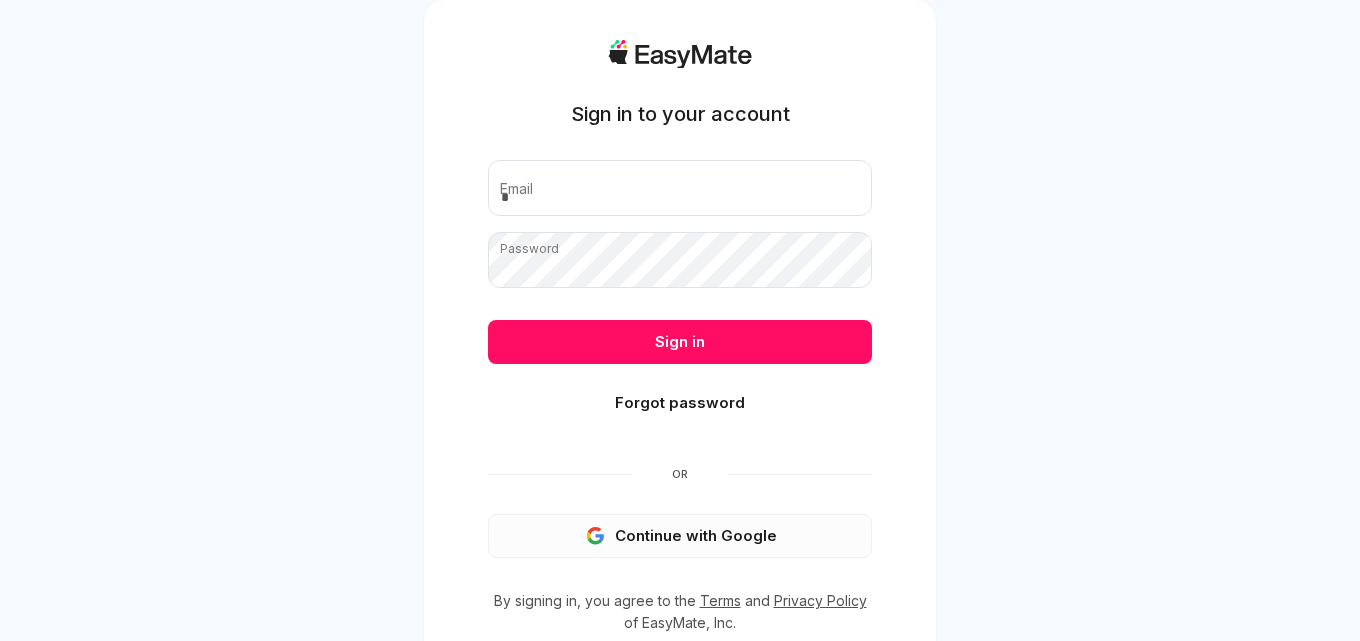 click on "Continue with Google" at bounding box center (680, 536) 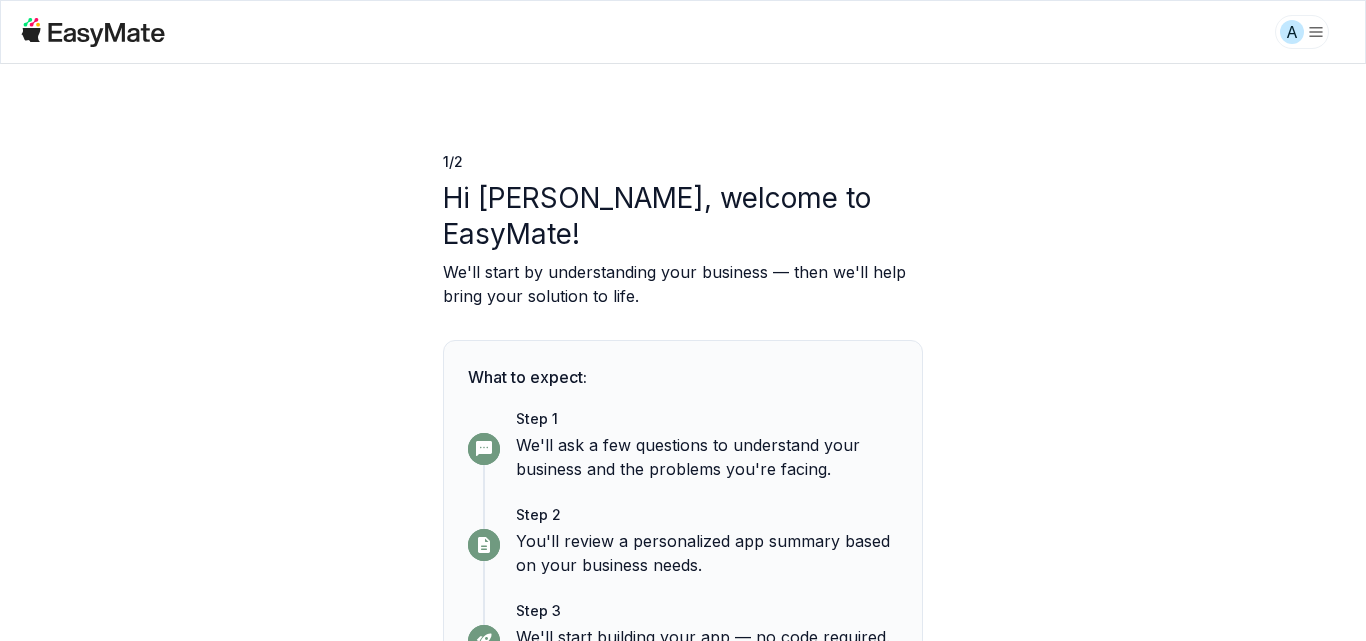 scroll, scrollTop: 0, scrollLeft: 0, axis: both 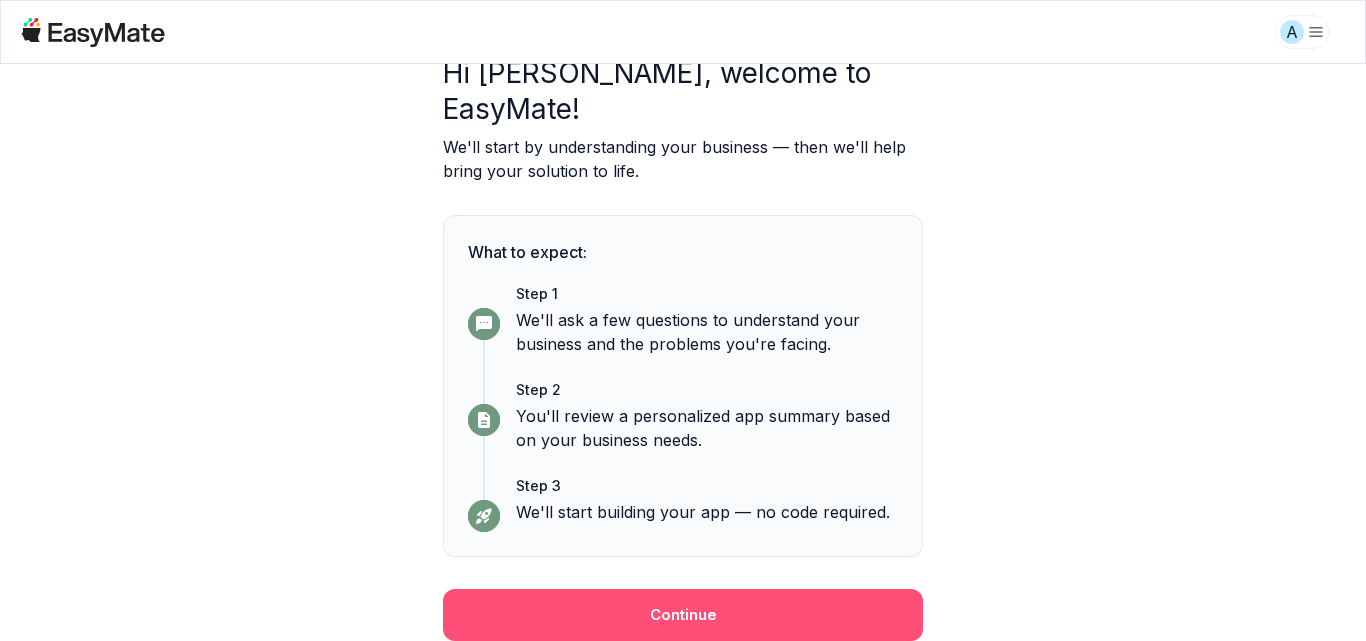 click on "Continue" at bounding box center [683, 615] 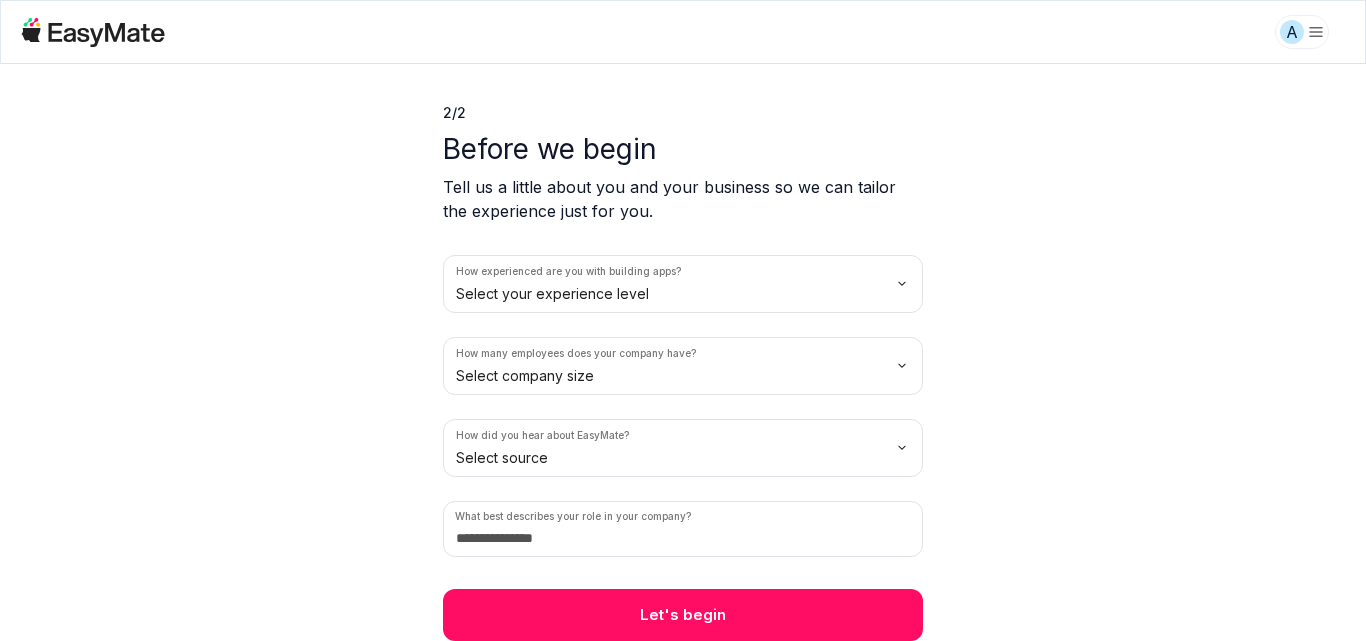 scroll, scrollTop: 49, scrollLeft: 0, axis: vertical 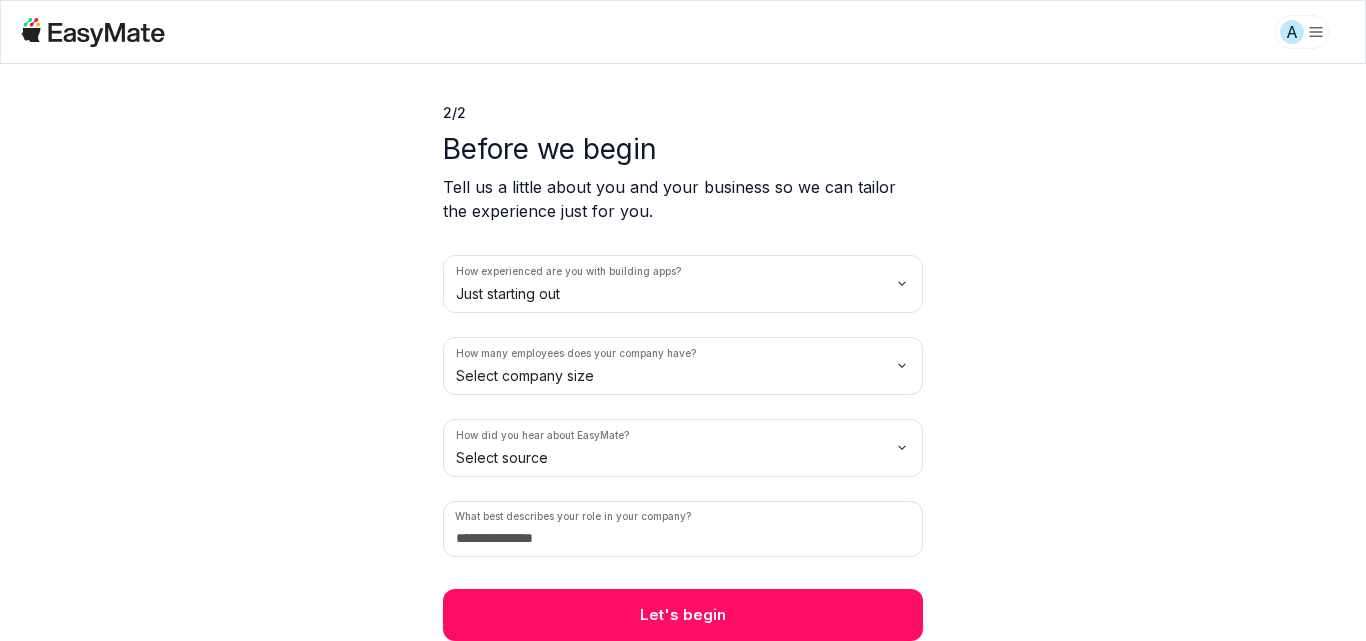 click on "A 2 / 2 Before we begin Tell us a little about you and your business so we can tailor the experience just for you. How experienced are you with building apps? Just starting out How many employees does your company have? Select company size How did you hear about EasyMate? Select source What best describes your role in your company? Let's begin" at bounding box center (683, 320) 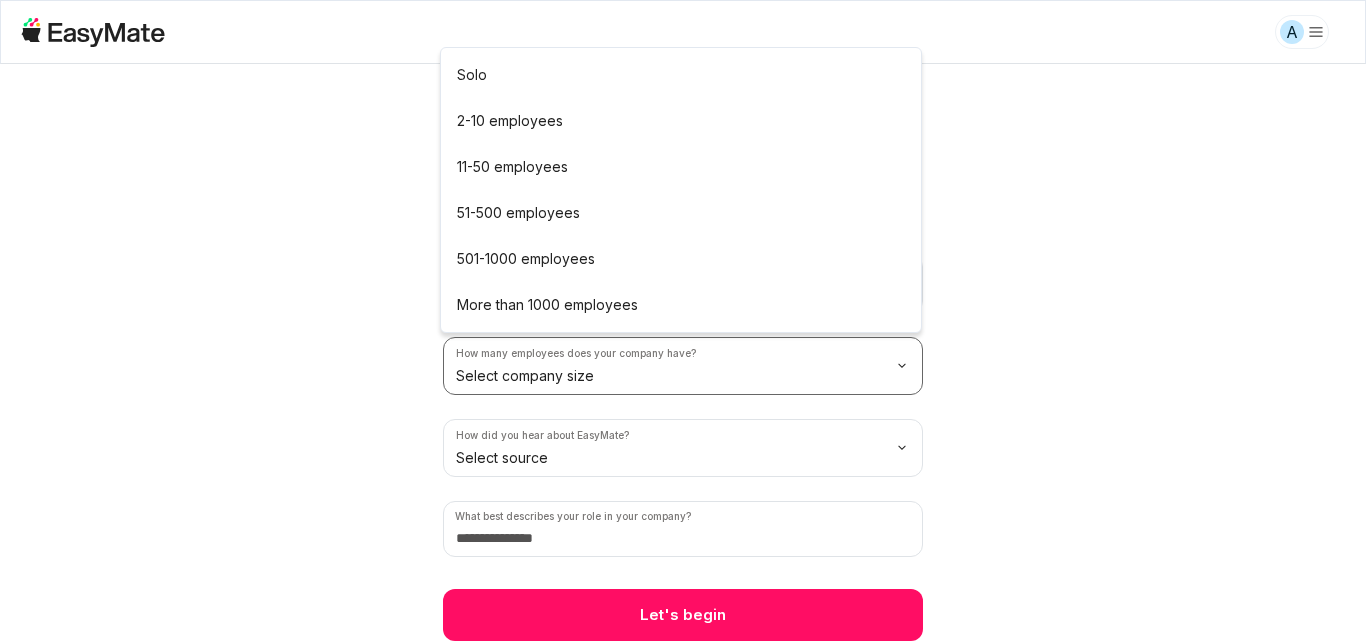 click on "A 2 / 2 Before we begin Tell us a little about you and your business so we can tailor the experience just for you. How experienced are you with building apps? Just starting out How many employees does your company have? Select company size How did you hear about EasyMate? Select source What best describes your role in your company? Let's begin
Solo 2-10 employees 11-50 employees 51-500 employees 501-1000 employees More than 1000 employees" at bounding box center [683, 320] 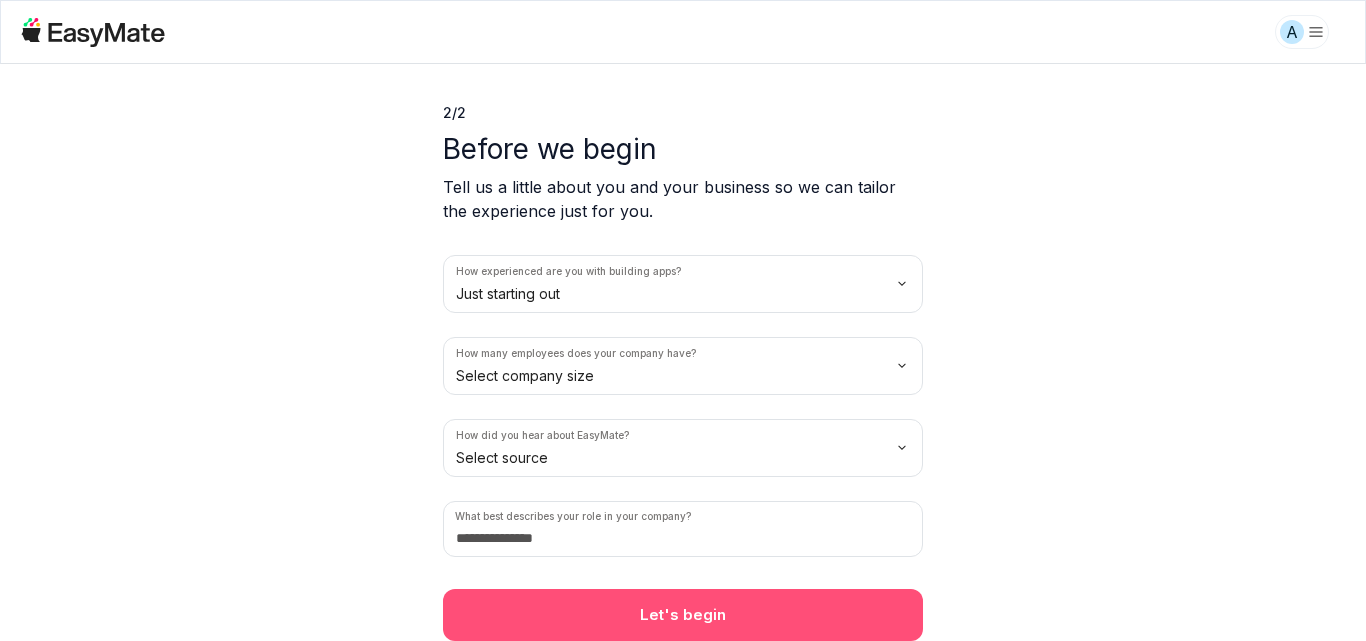 click on "Let's begin" at bounding box center (683, 615) 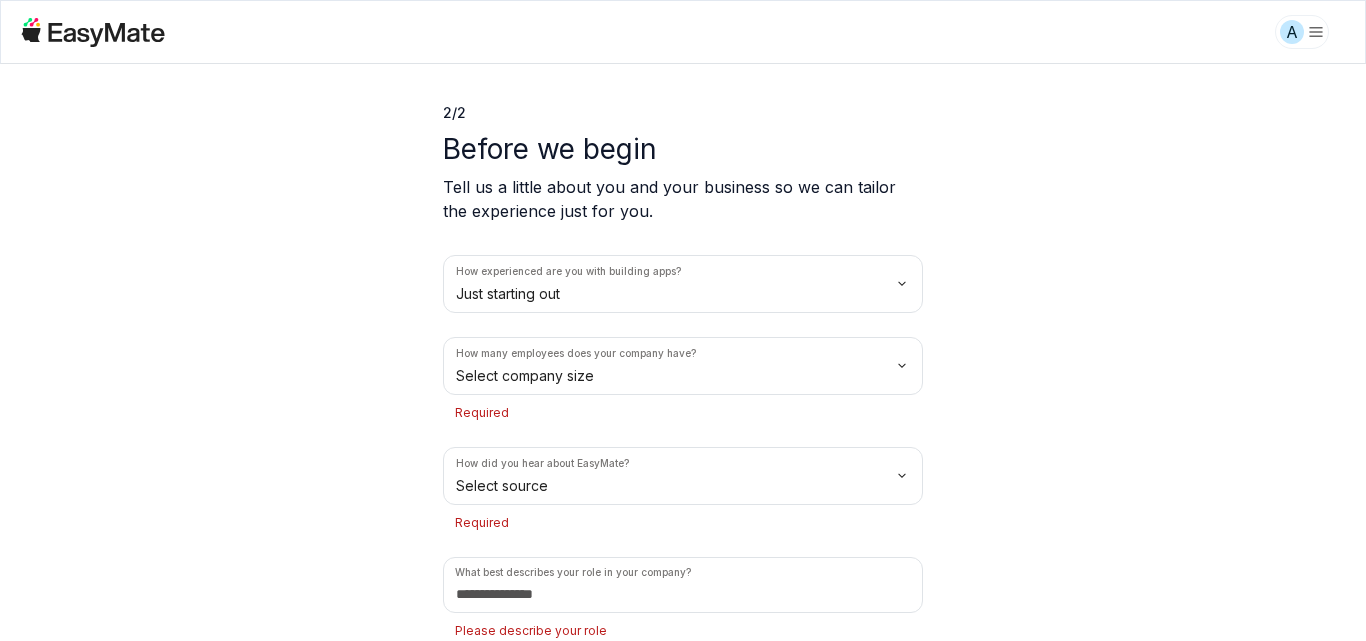 click on "A 2 / 2 Before we begin Tell us a little about you and your business so we can tailor the experience just for you. How experienced are you with building apps? Just starting out How many employees does your company have? Select company size Required How did you hear about EasyMate? Select source Required What best describes your role in your company? Please describe your role Let's begin" at bounding box center [683, 320] 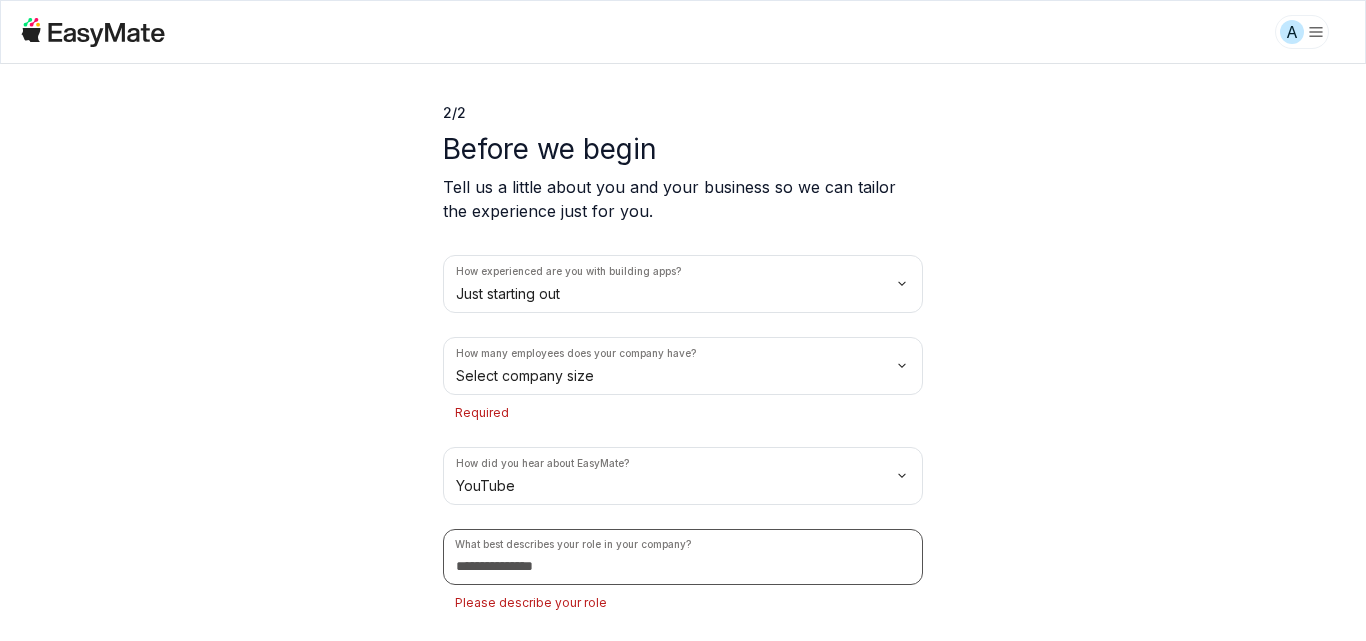 click at bounding box center (683, 557) 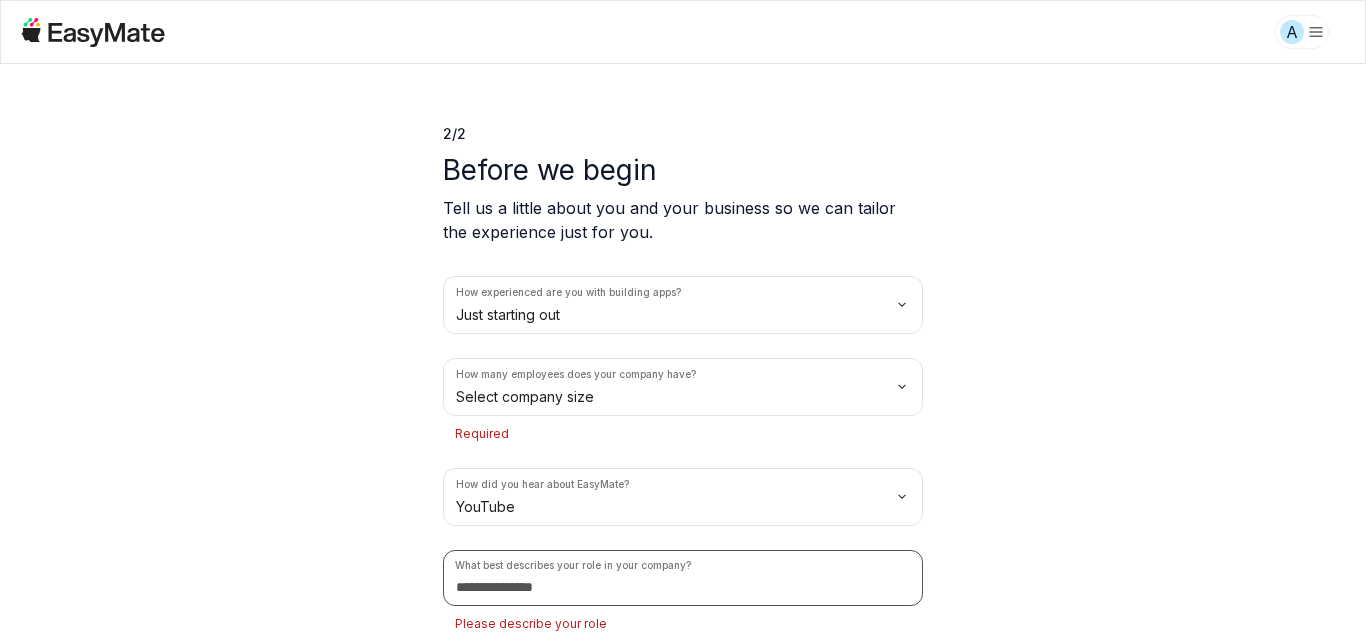 scroll, scrollTop: 105, scrollLeft: 0, axis: vertical 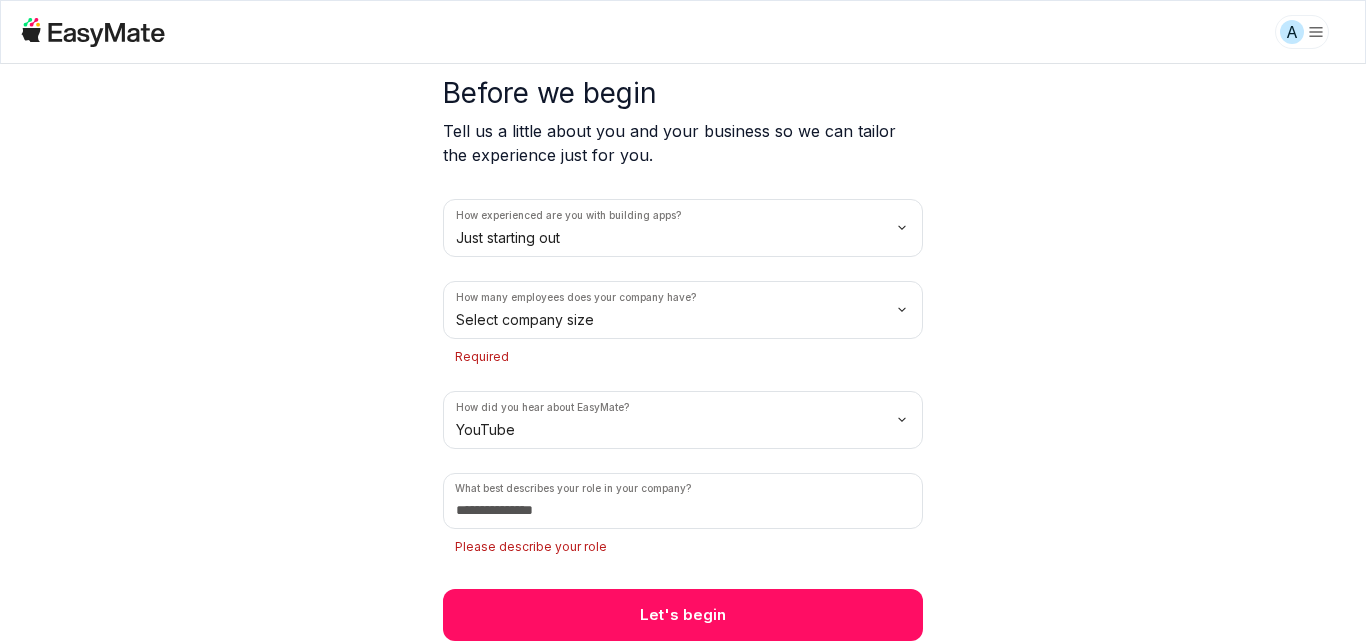click on "2 / 2 Before we begin Tell us a little about you and your business so we can tailor the experience just for you. How experienced are you with building apps? Just starting out How many employees does your company have? Select company size Required How did you hear about EasyMate? YouTube What best describes your role in your company? Please describe your role Let's begin" at bounding box center (683, 300) 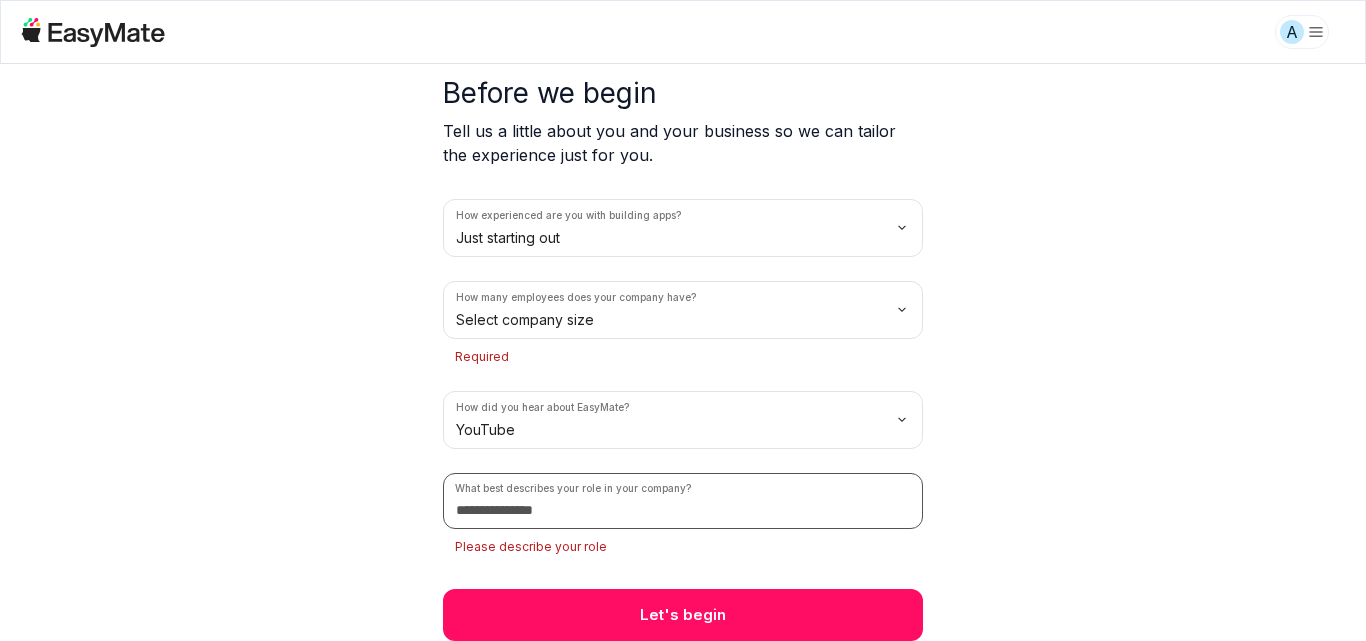 click at bounding box center [683, 501] 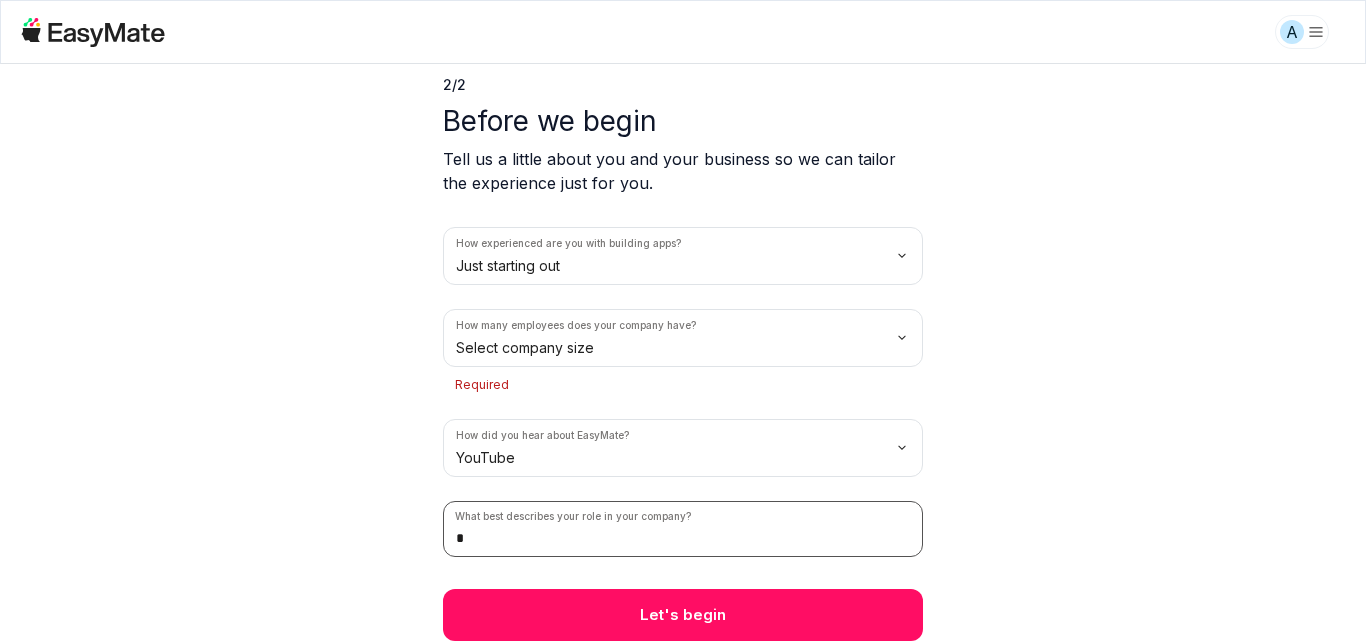scroll, scrollTop: 77, scrollLeft: 0, axis: vertical 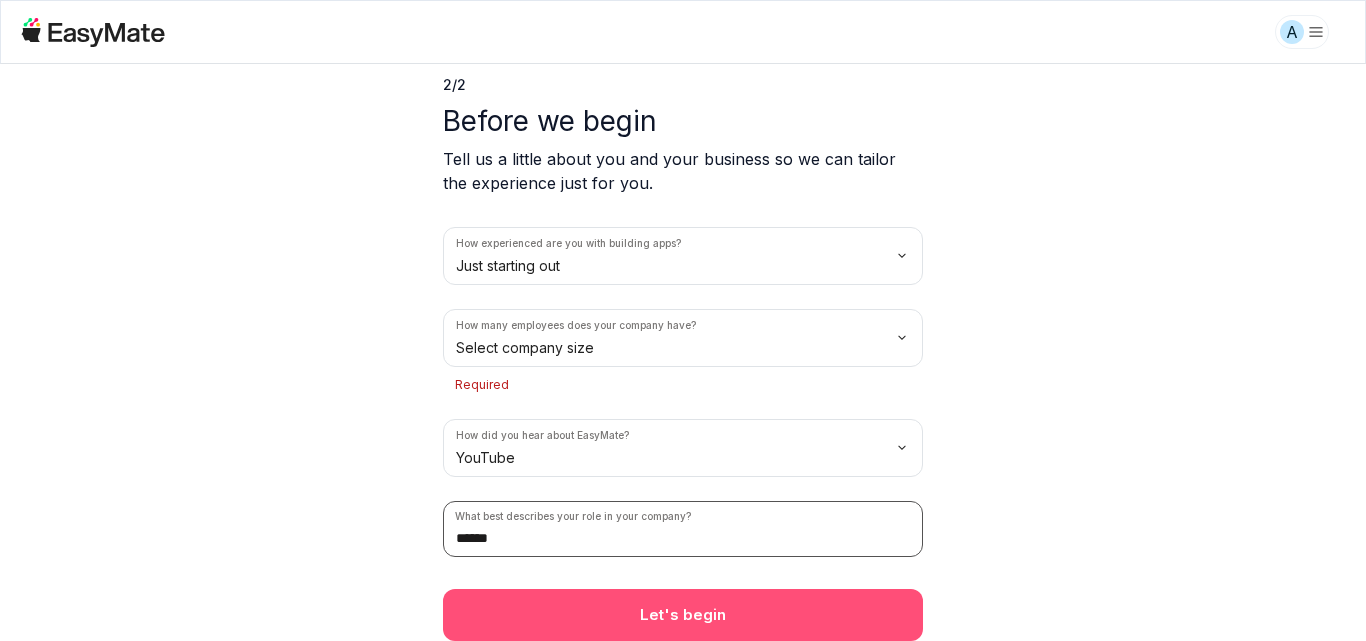 type on "******" 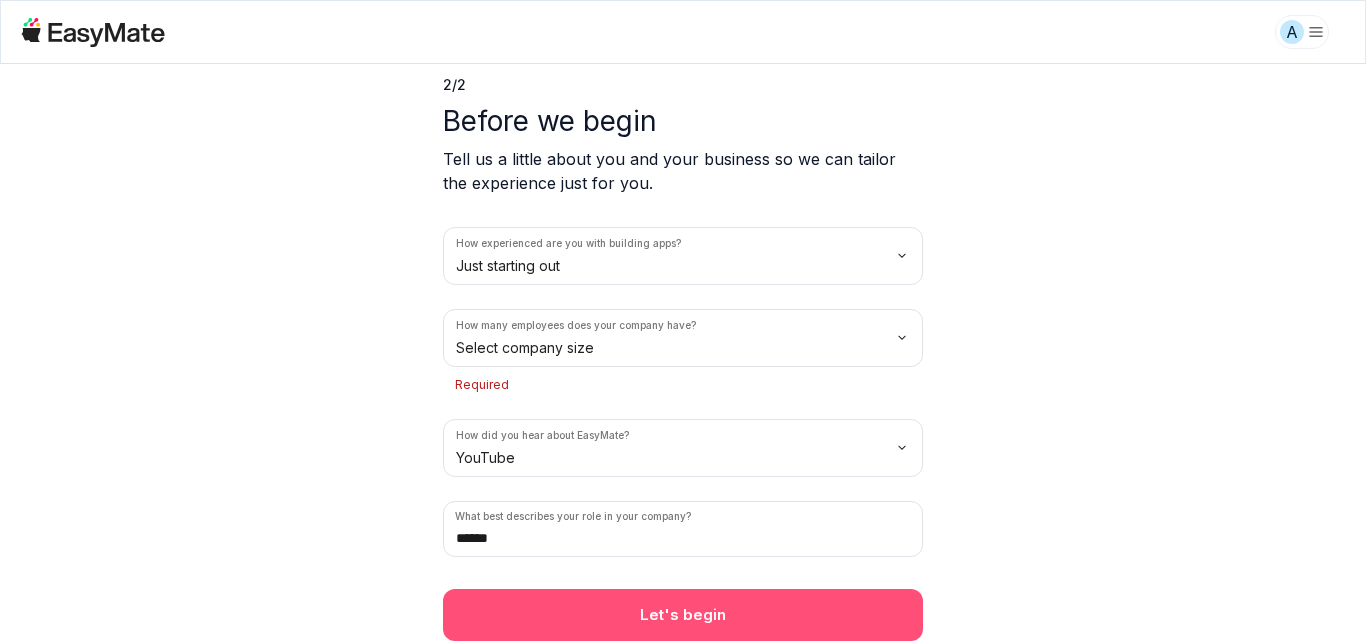 click on "Let's begin" at bounding box center [683, 615] 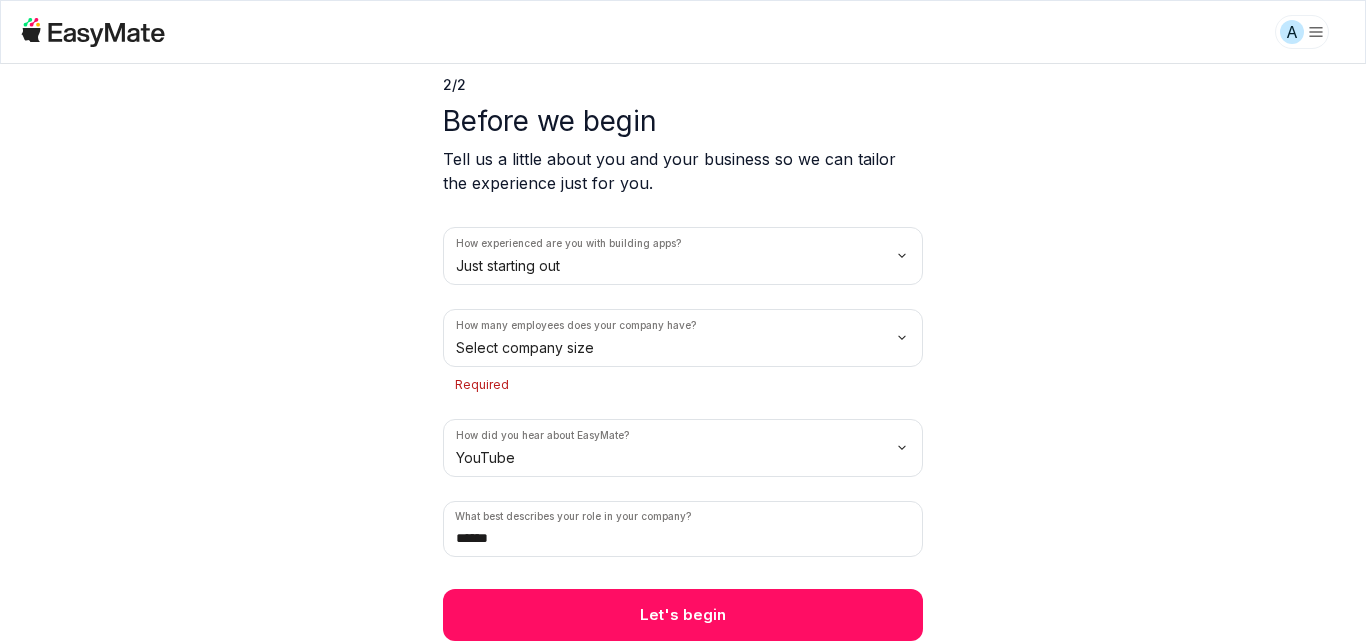 click on "A 2 / 2 Before we begin Tell us a little about you and your business so we can tailor the experience just for you. How experienced are you with building apps? Just starting out How many employees does your company have? Select company size Required How did you hear about EasyMate? YouTube What best describes your role in your company? ****** Let's begin" at bounding box center (683, 320) 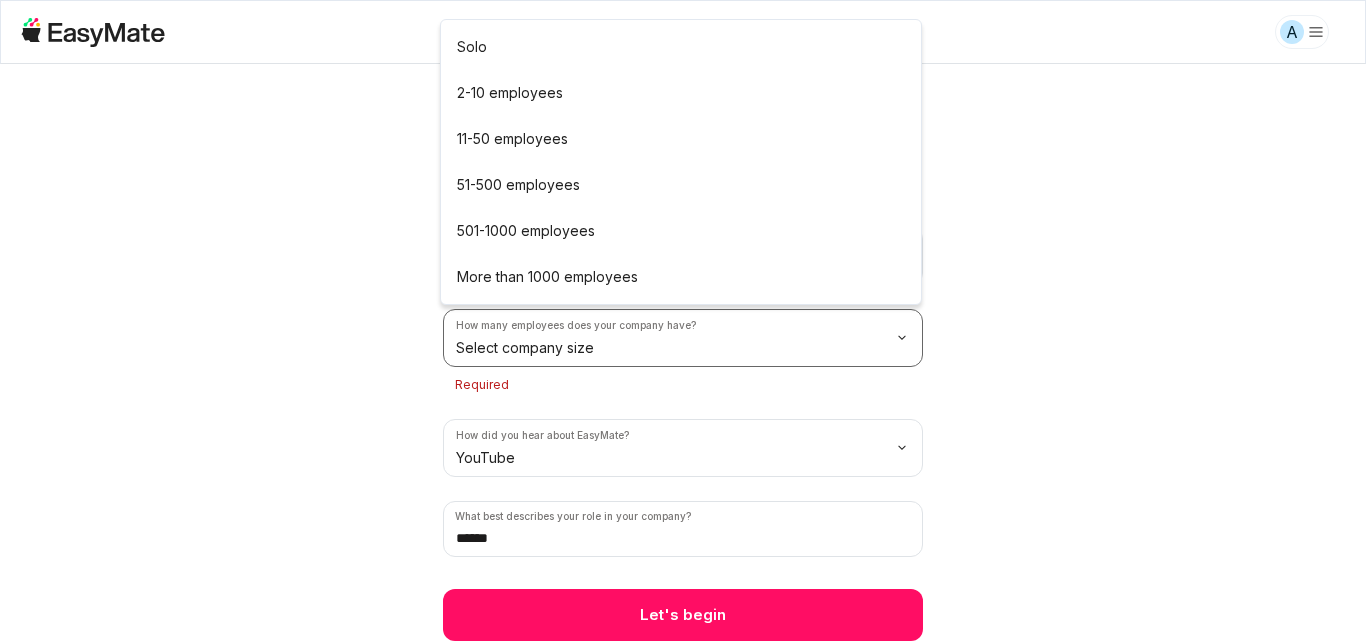 scroll, scrollTop: 49, scrollLeft: 0, axis: vertical 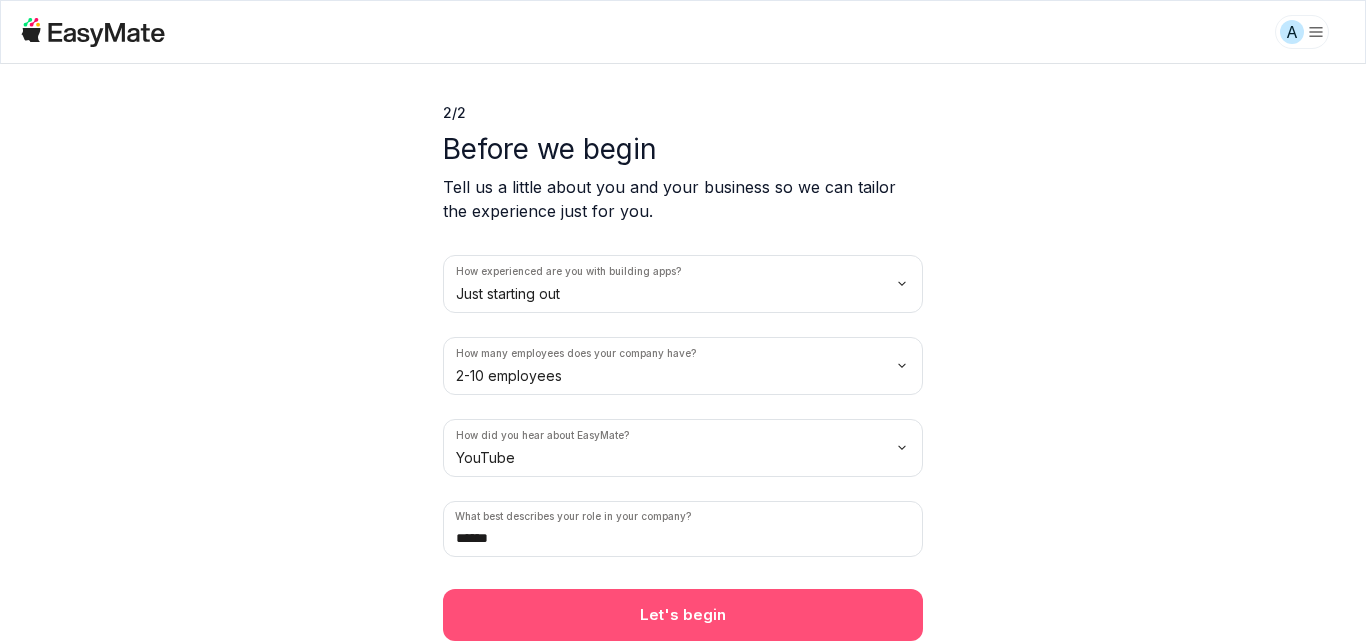 click on "Let's begin" at bounding box center (683, 615) 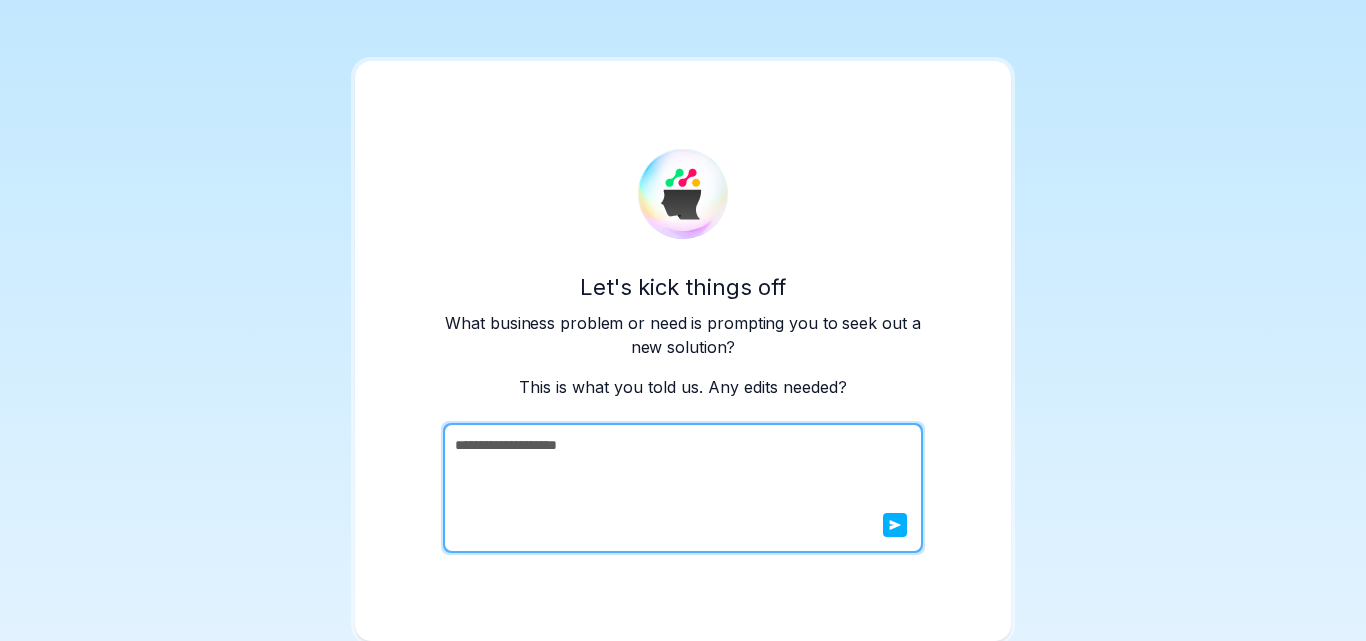 scroll, scrollTop: 3, scrollLeft: 0, axis: vertical 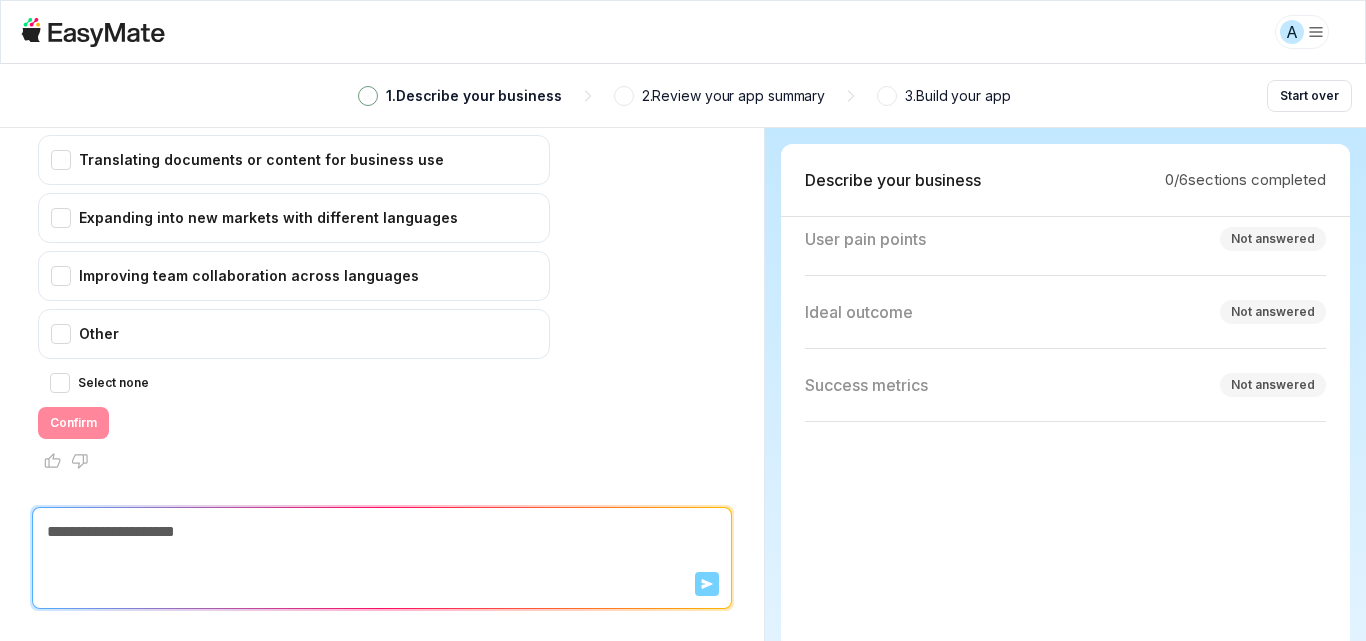 click on "A 1 .  Describe your business 2 .  Review your app summary 3 .  Build your app Start over EasyMate Hi! Let's kick things off. What business problem or need is prompting you to seek out a new solution? A [PERSON_NAME] quiero traducir algo EasyMate It   sounds   like   you're   looking   for   a   solution,   but   I'd   like   to   understand   the   underlying   business   need   first.   Are   you   trying   to   solve   a   challenge   related   to   language   barriers,   communication   with   customers,   or   something   else?   Please   select   the   main   reason(s)   below,   or   choose   "Other"   if   your   need   isn't   listed. Communicating with customers in different languages Translating documents or content for business use Expanding into new markets with different languages Improving team collaboration across languages Other Select none Confirm Scroll to bottom Send Describe your business 0 / 6  sections completed Challenges In progress Overview Not answered User roles Not answered" at bounding box center (683, 320) 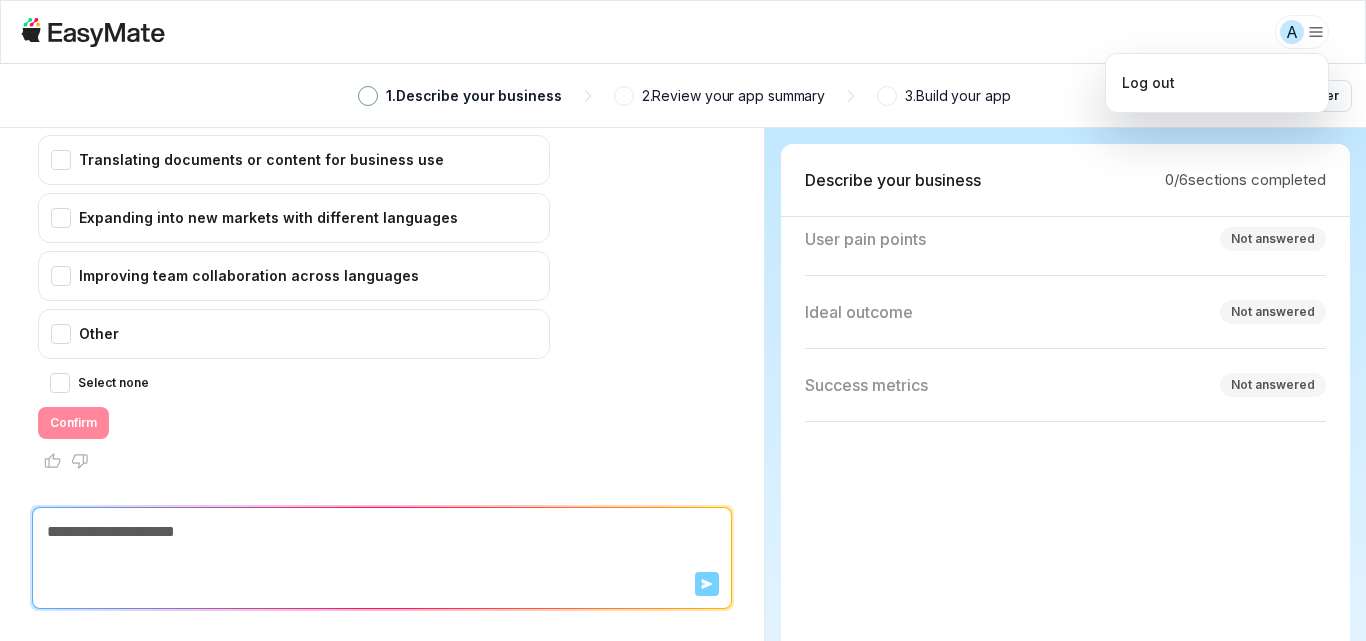 click on "A 1 .  Describe your business 2 .  Review your app summary 3 .  Build your app Start over EasyMate Hi! Let's kick things off. What business problem or need is prompting you to seek out a new solution? A [PERSON_NAME] quiero traducir algo EasyMate It   sounds   like   you're   looking   for   a   solution,   but   I'd   like   to   understand   the   underlying   business   need   first.   Are   you   trying   to   solve   a   challenge   related   to   language   barriers,   communication   with   customers,   or   something   else?   Please   select   the   main   reason(s)   below,   or   choose   "Other"   if   your   need   isn't   listed. Communicating with customers in different languages Translating documents or content for business use Expanding into new markets with different languages Improving team collaboration across languages Other Select none Confirm Scroll to bottom Send Describe your business 0 / 6  sections completed Challenges In progress Overview Not answered User roles Not answered" at bounding box center [683, 320] 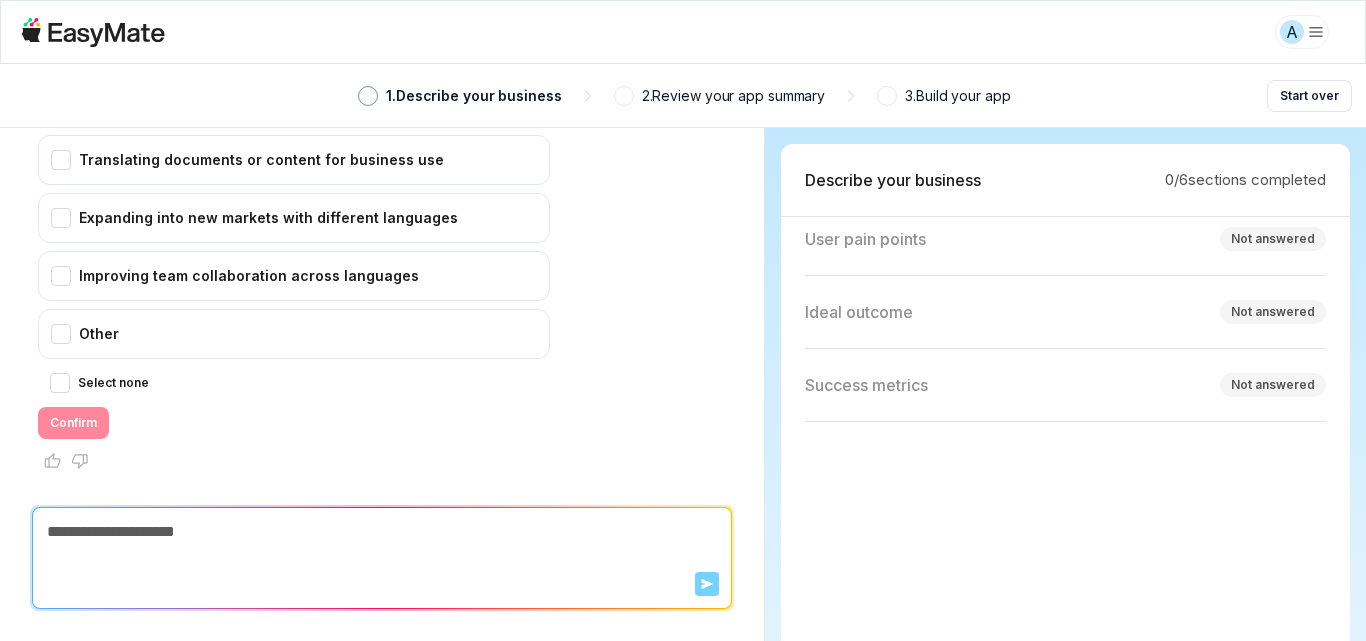 type on "*" 